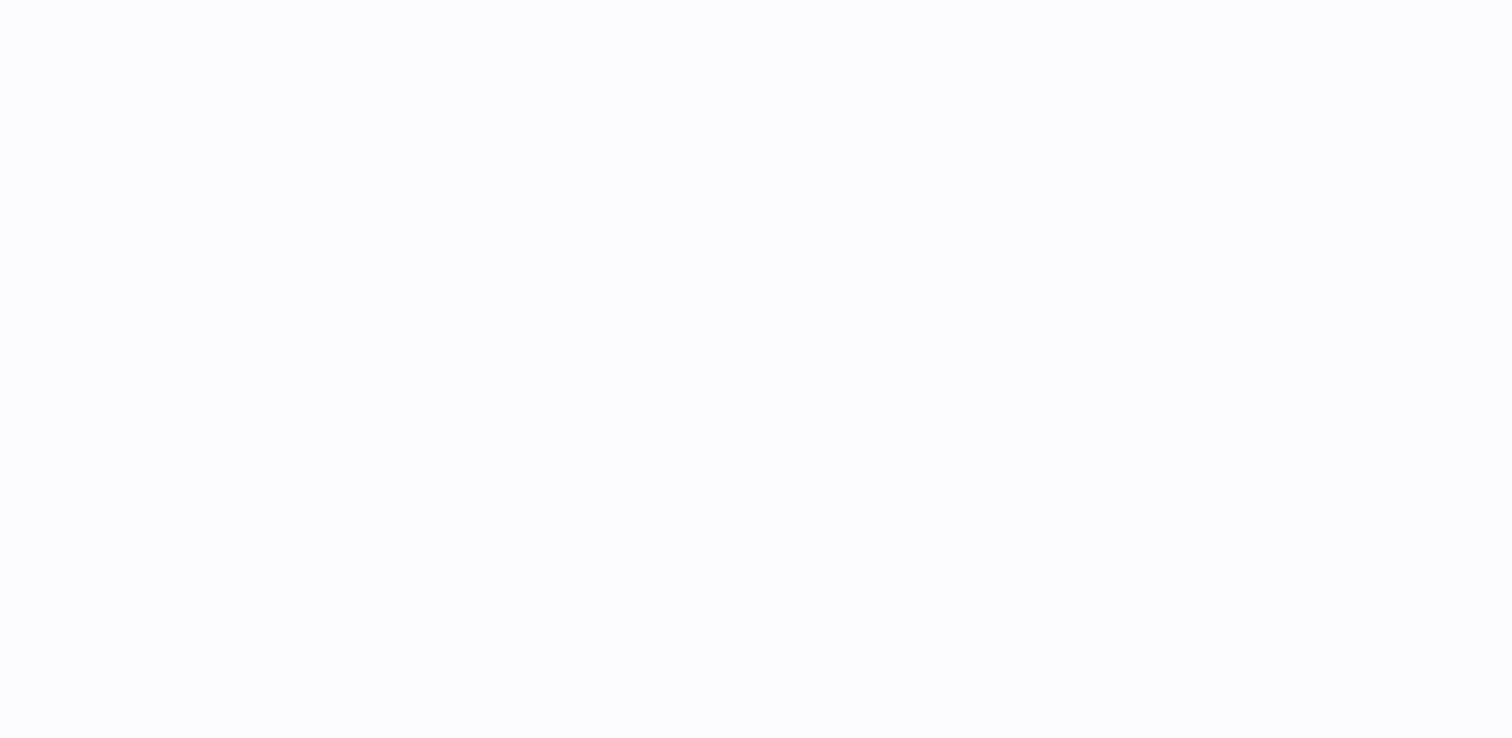 scroll, scrollTop: 0, scrollLeft: 0, axis: both 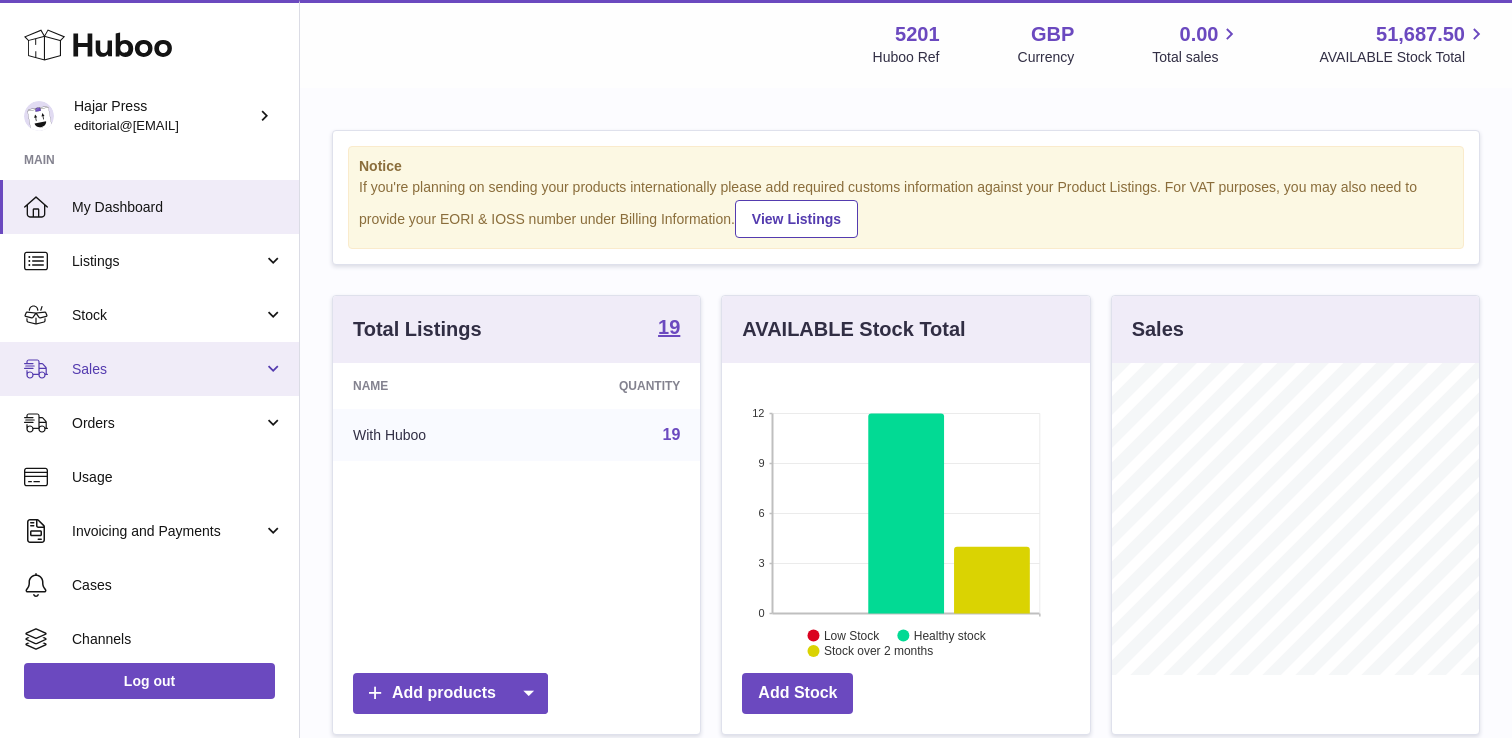 click on "Sales" at bounding box center [167, 369] 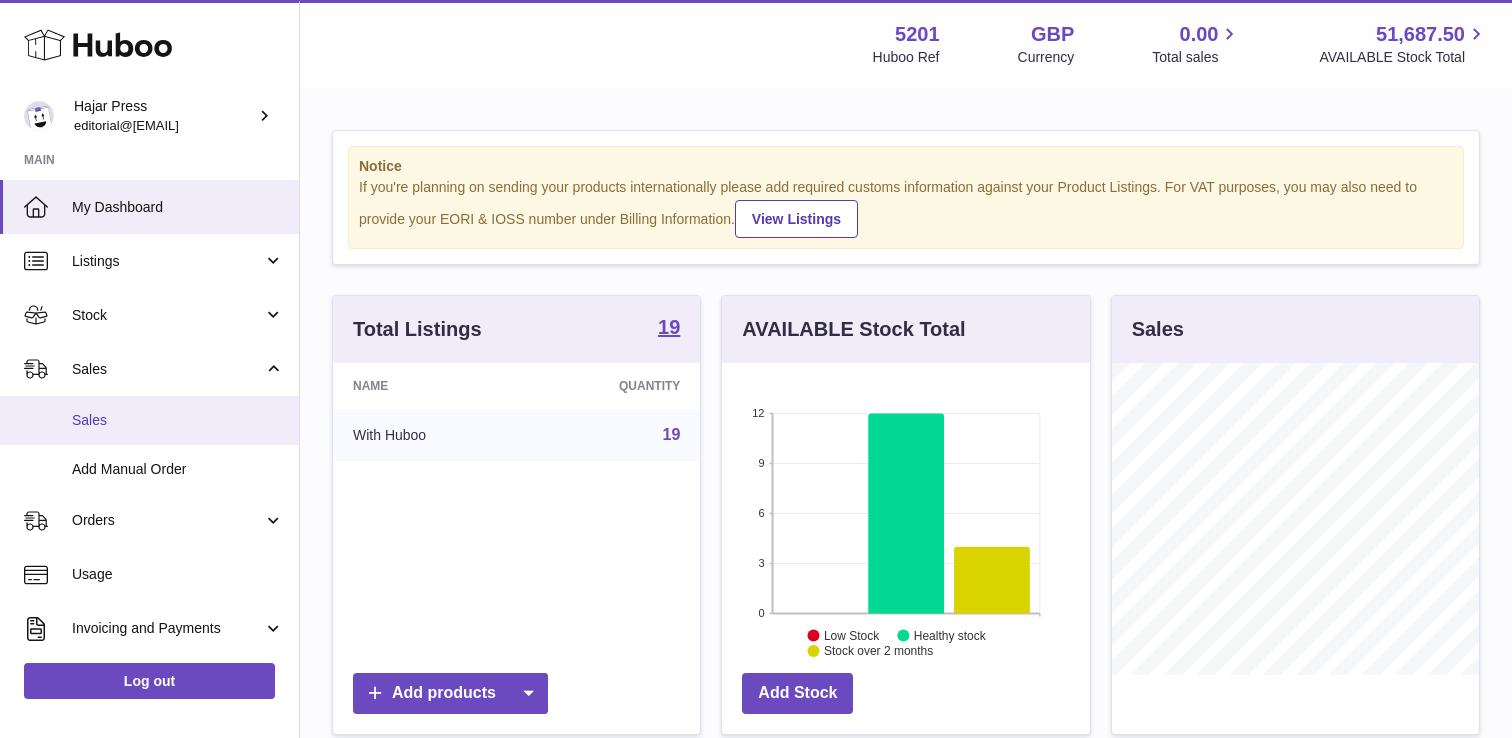 click on "Sales" at bounding box center [178, 420] 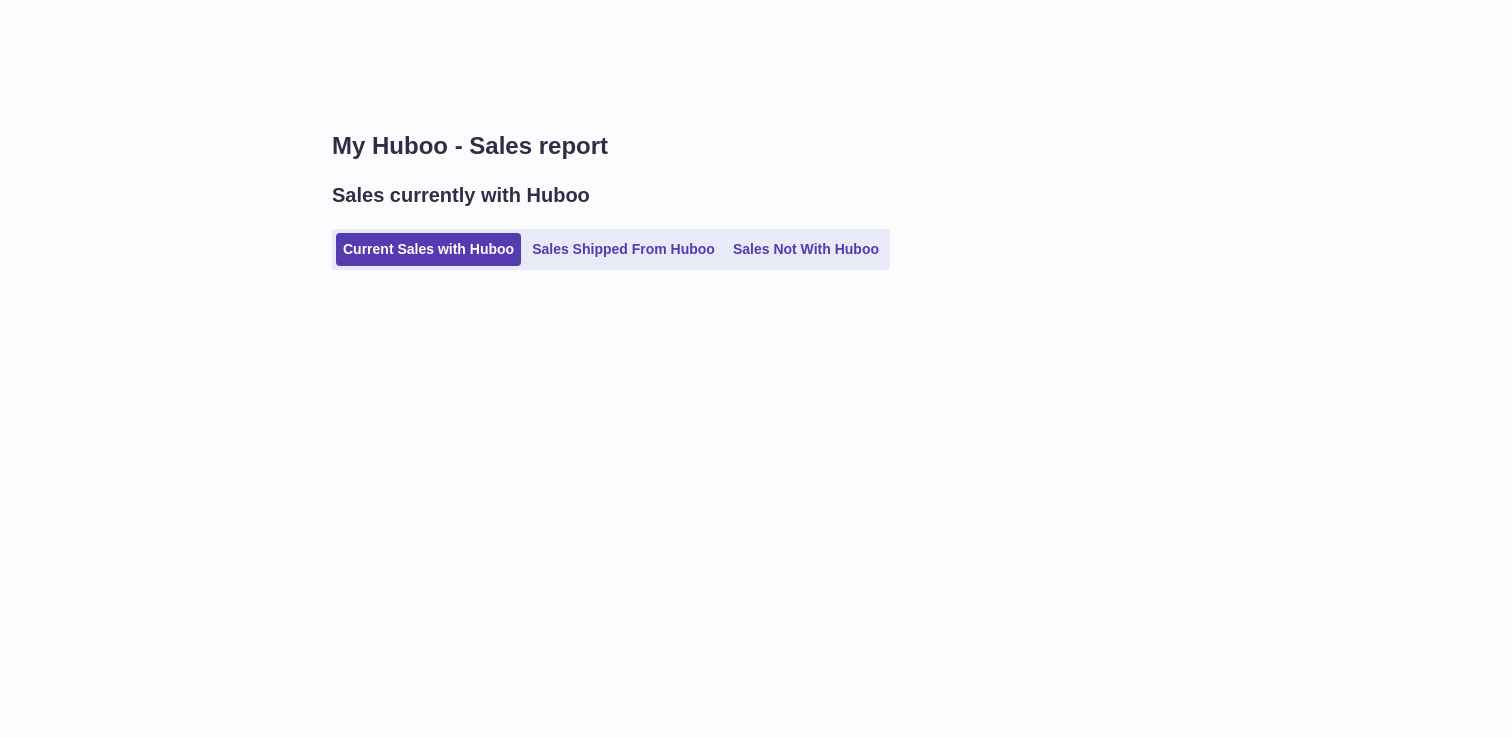 scroll, scrollTop: 0, scrollLeft: 0, axis: both 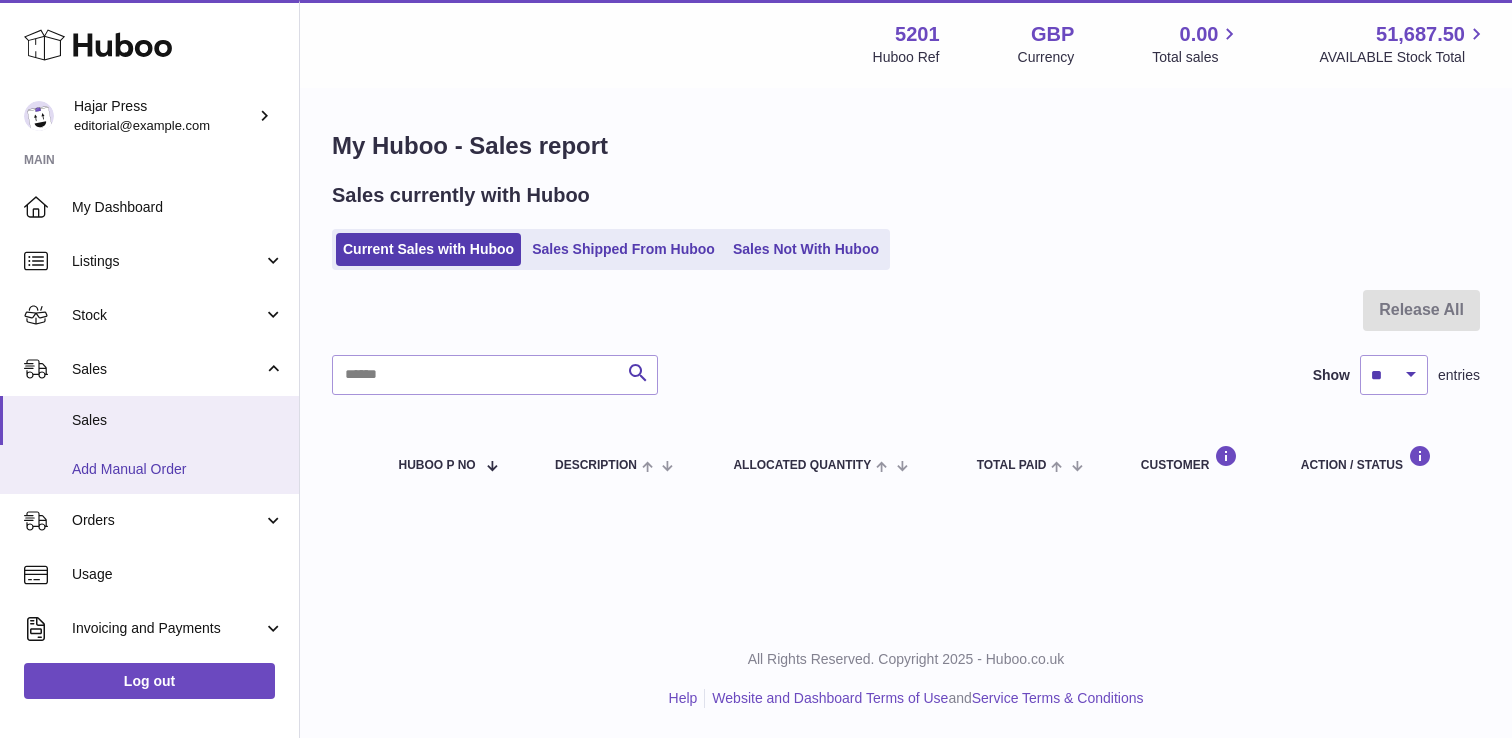 click on "Add Manual Order" at bounding box center (178, 469) 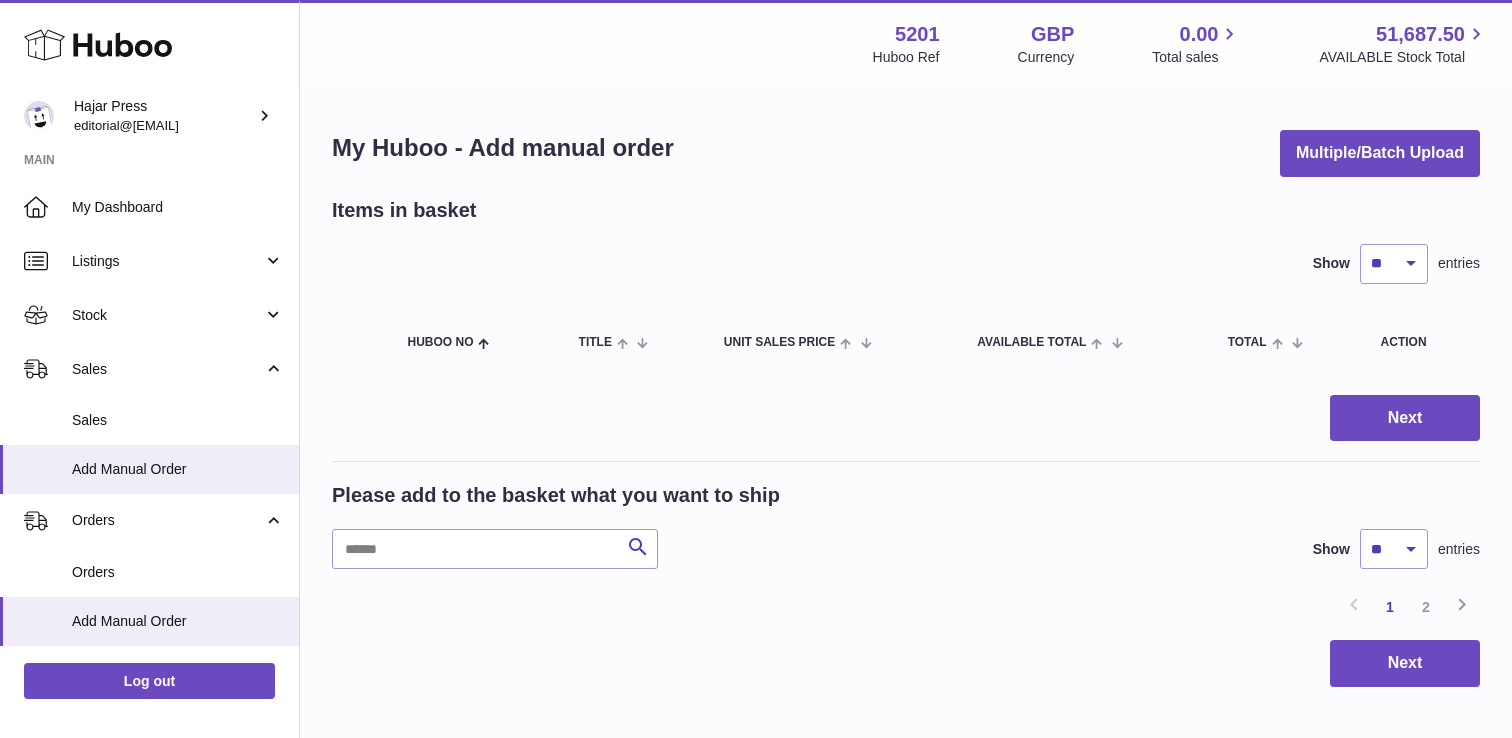 scroll, scrollTop: 0, scrollLeft: 0, axis: both 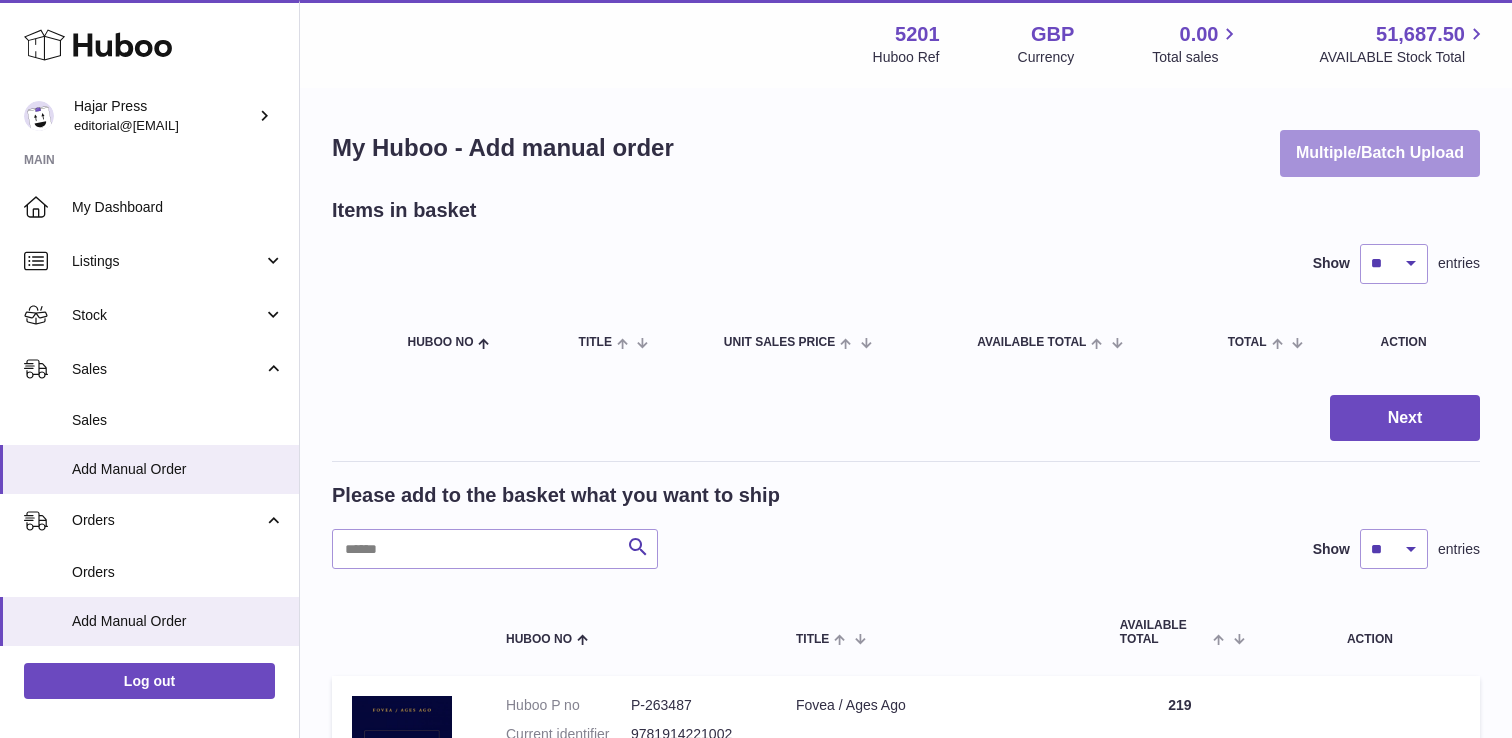 click on "Multiple/Batch Upload" at bounding box center [1380, 153] 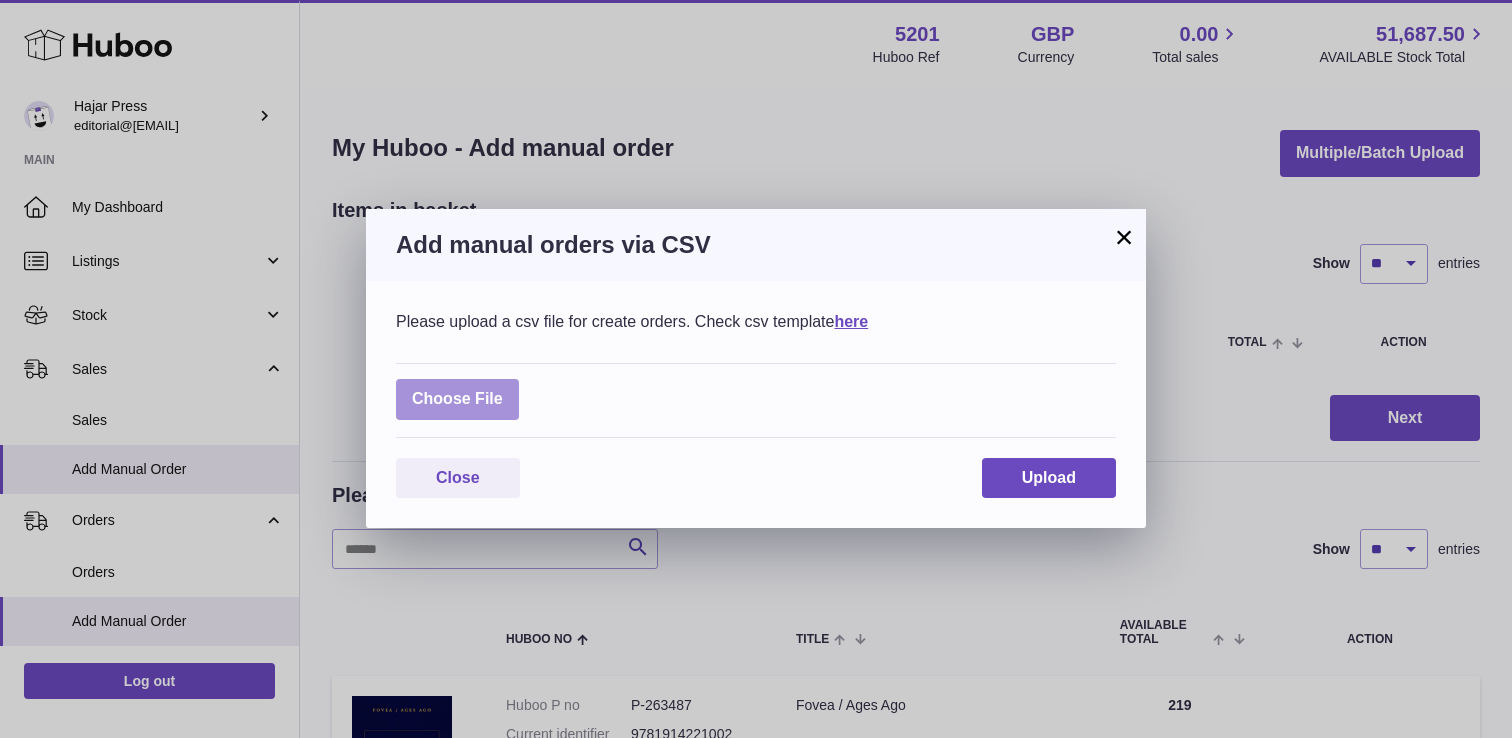 click at bounding box center [457, 399] 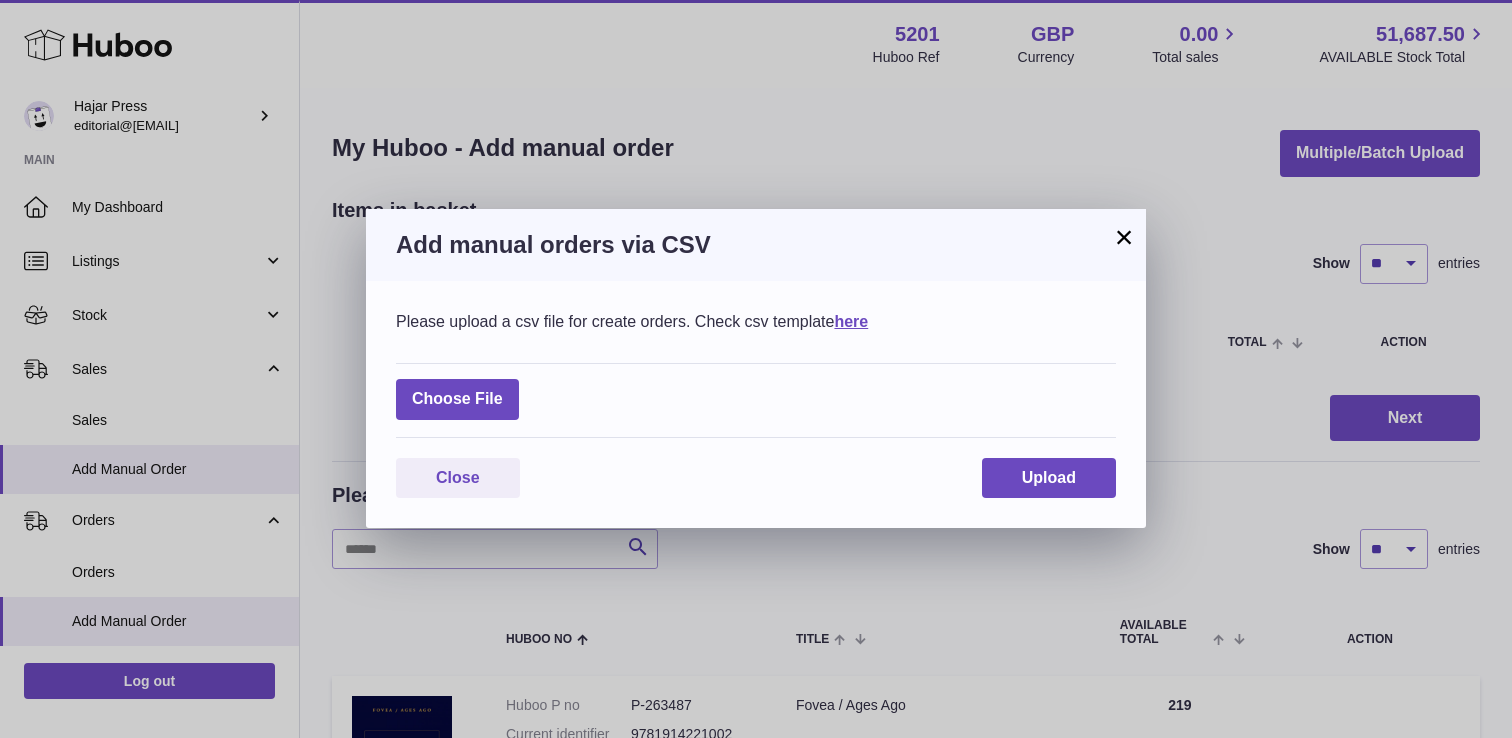 type on "**********" 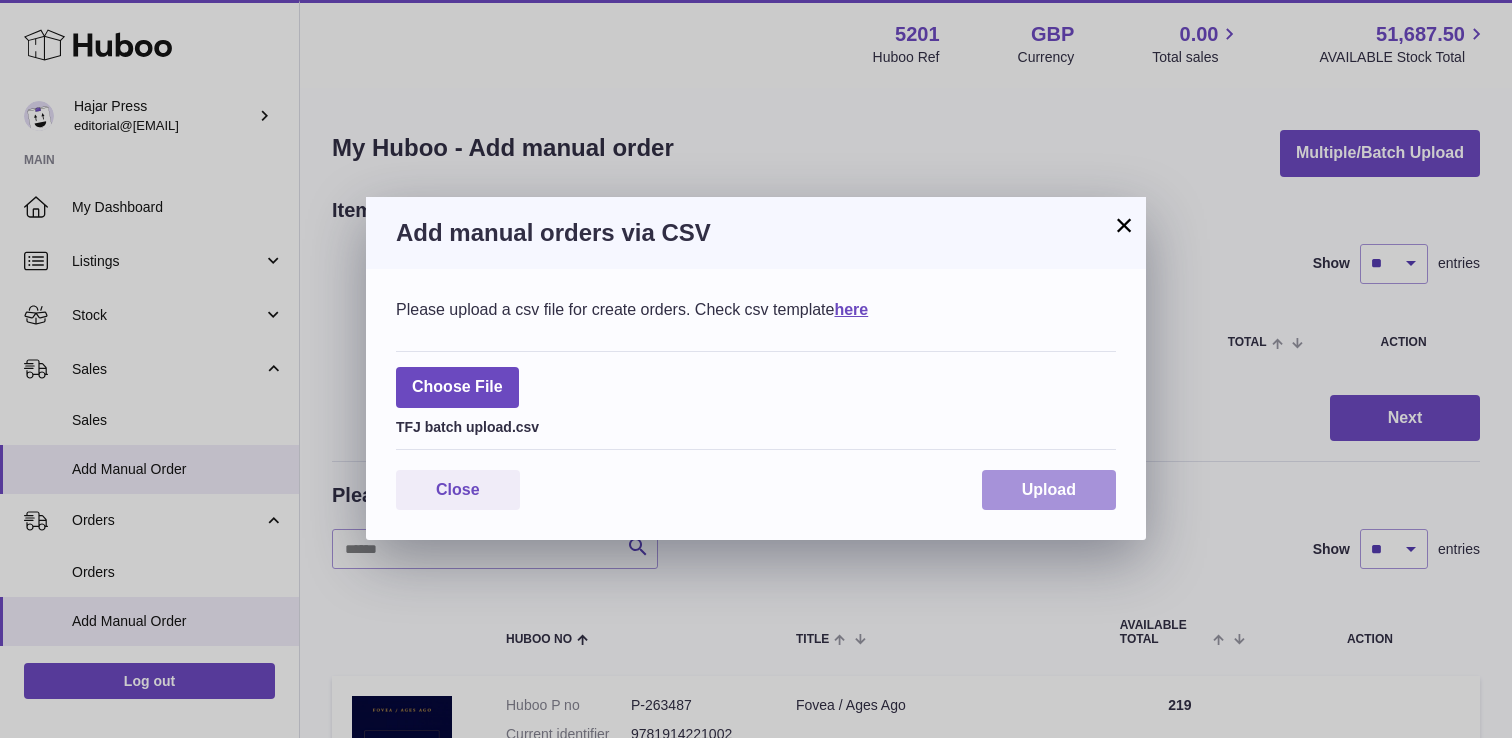 click on "Upload" at bounding box center (1049, 490) 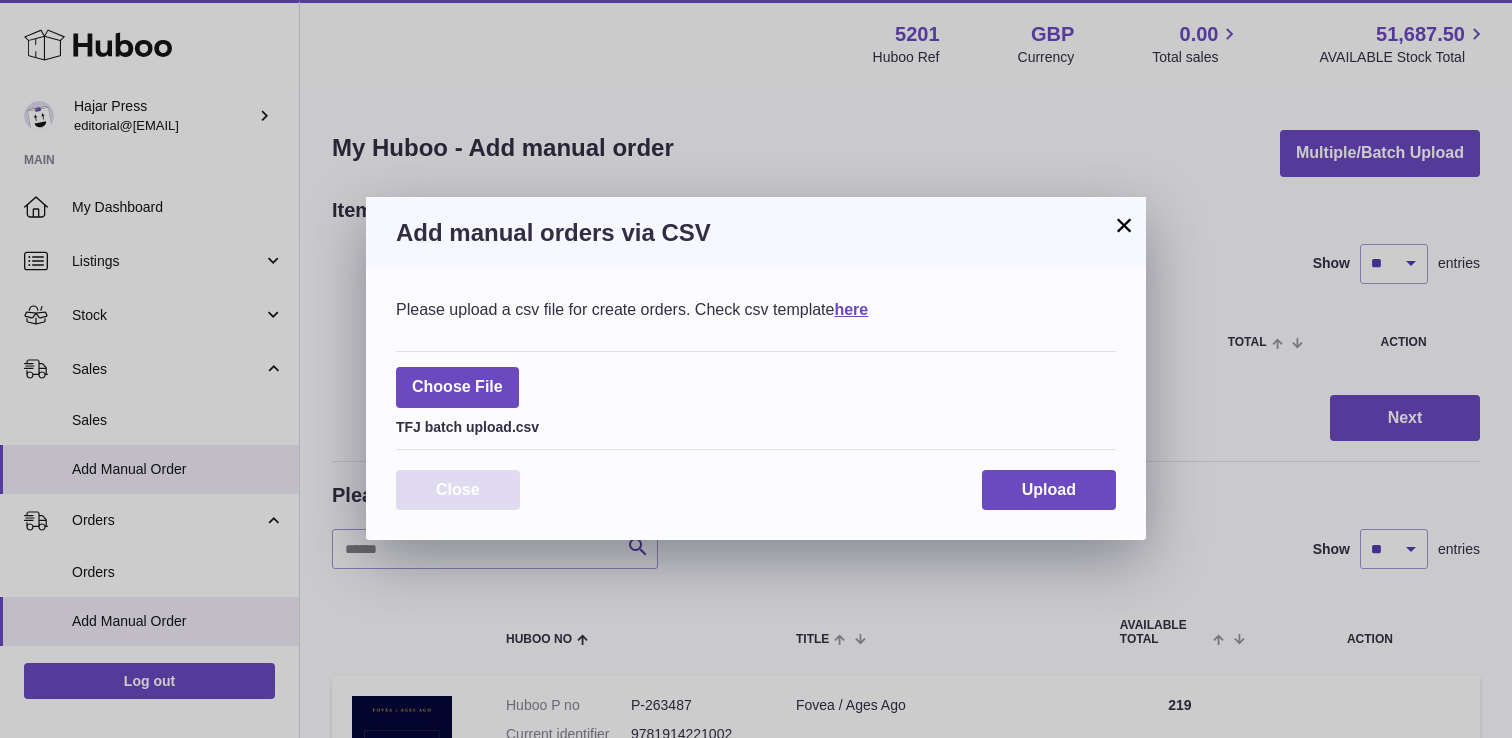 click on "Close" at bounding box center (458, 490) 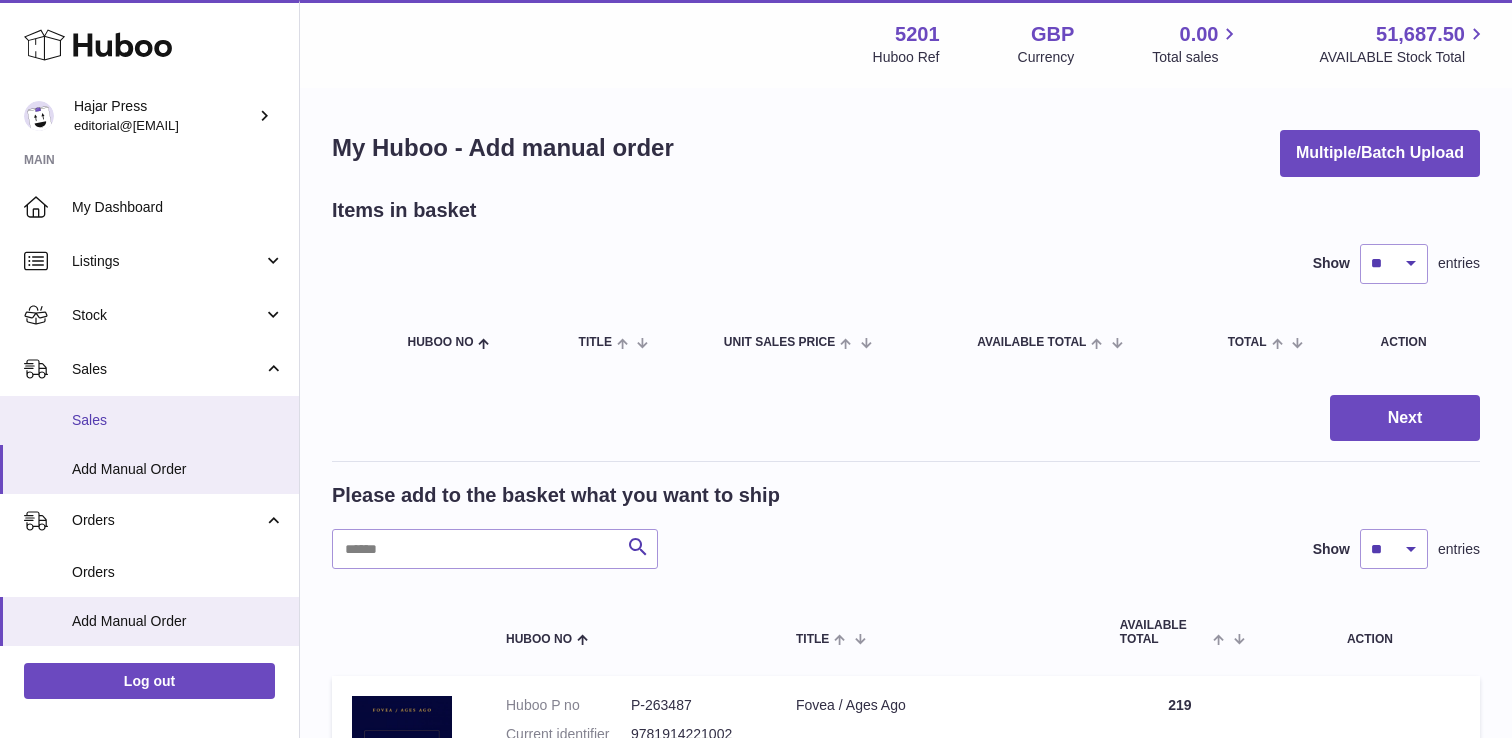 click on "Sales" at bounding box center (149, 420) 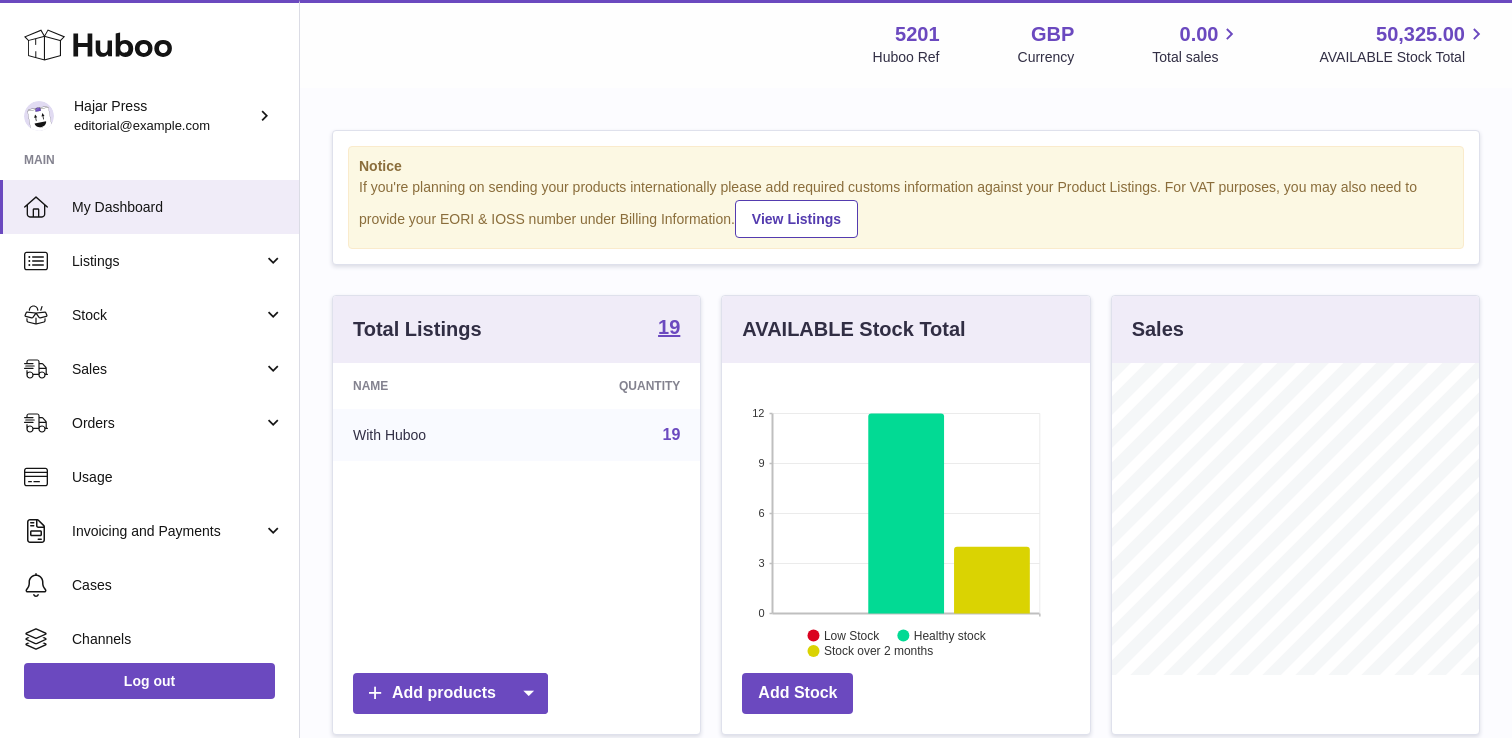 scroll, scrollTop: 0, scrollLeft: 0, axis: both 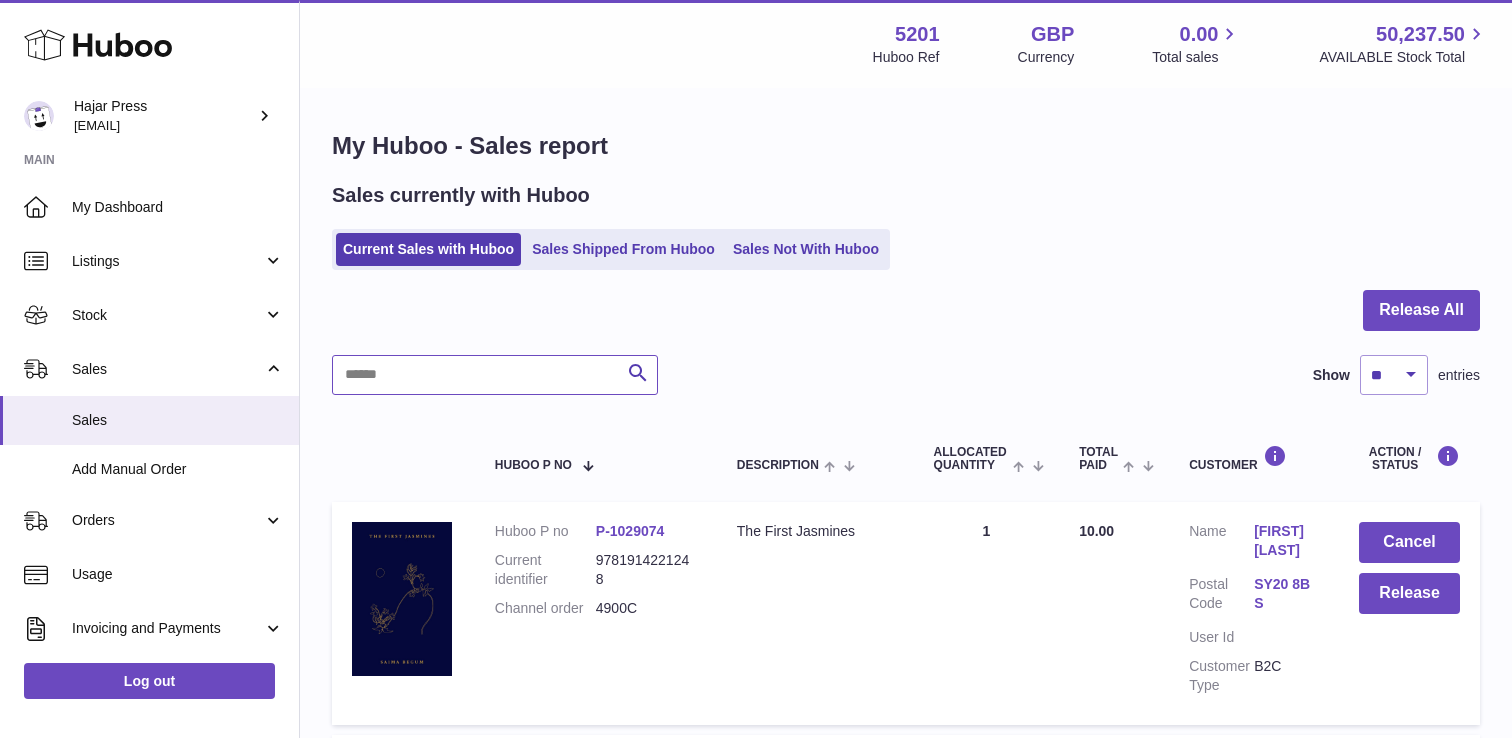 click at bounding box center (495, 375) 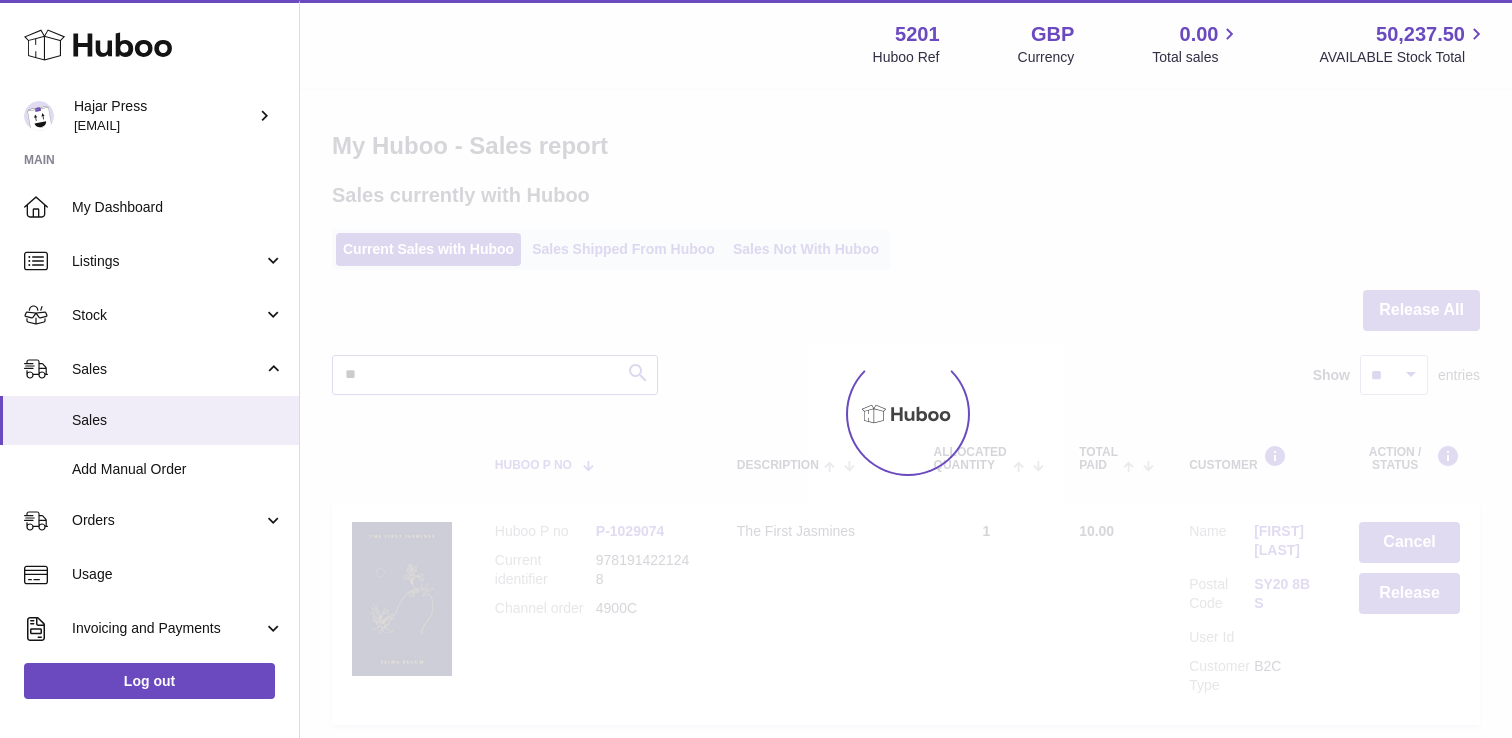 type on "*" 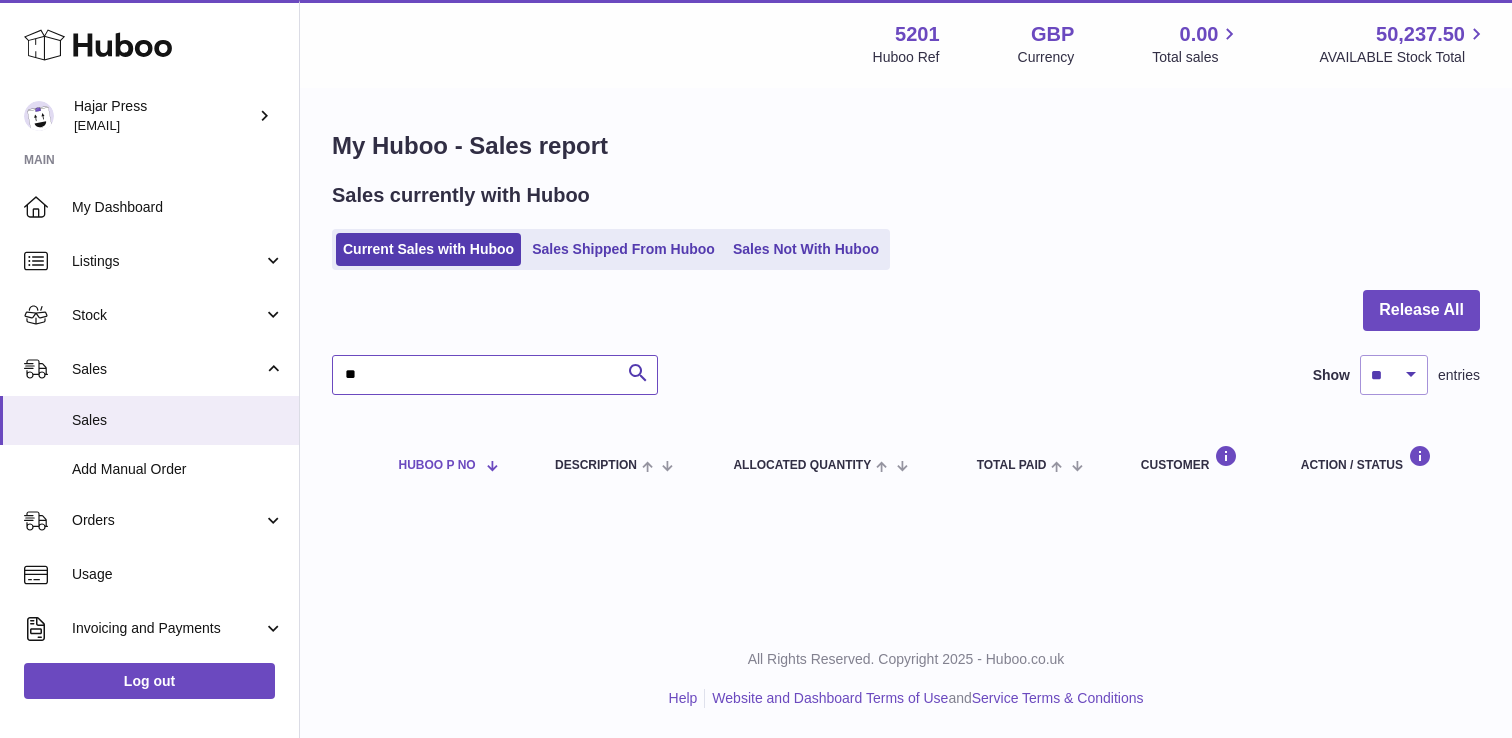 type on "*" 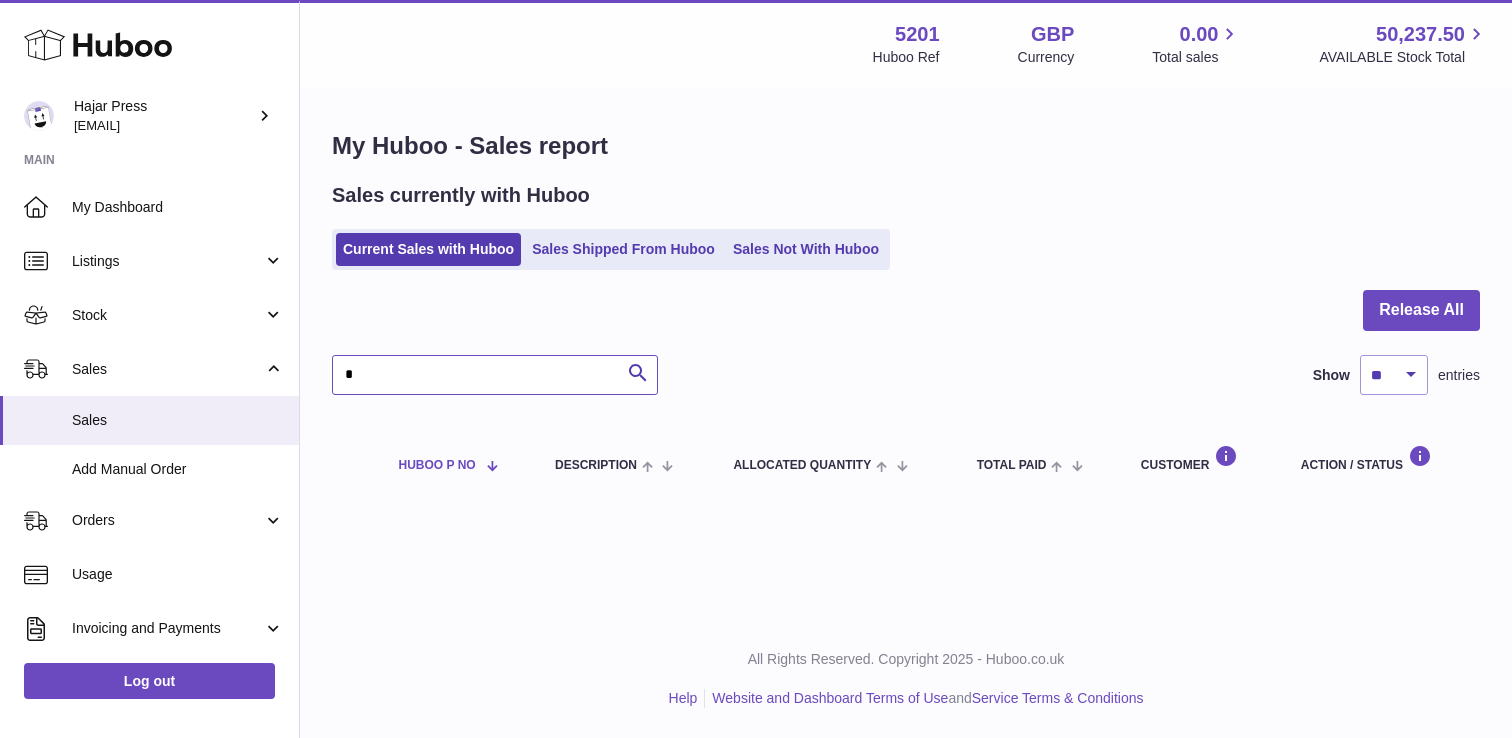 type 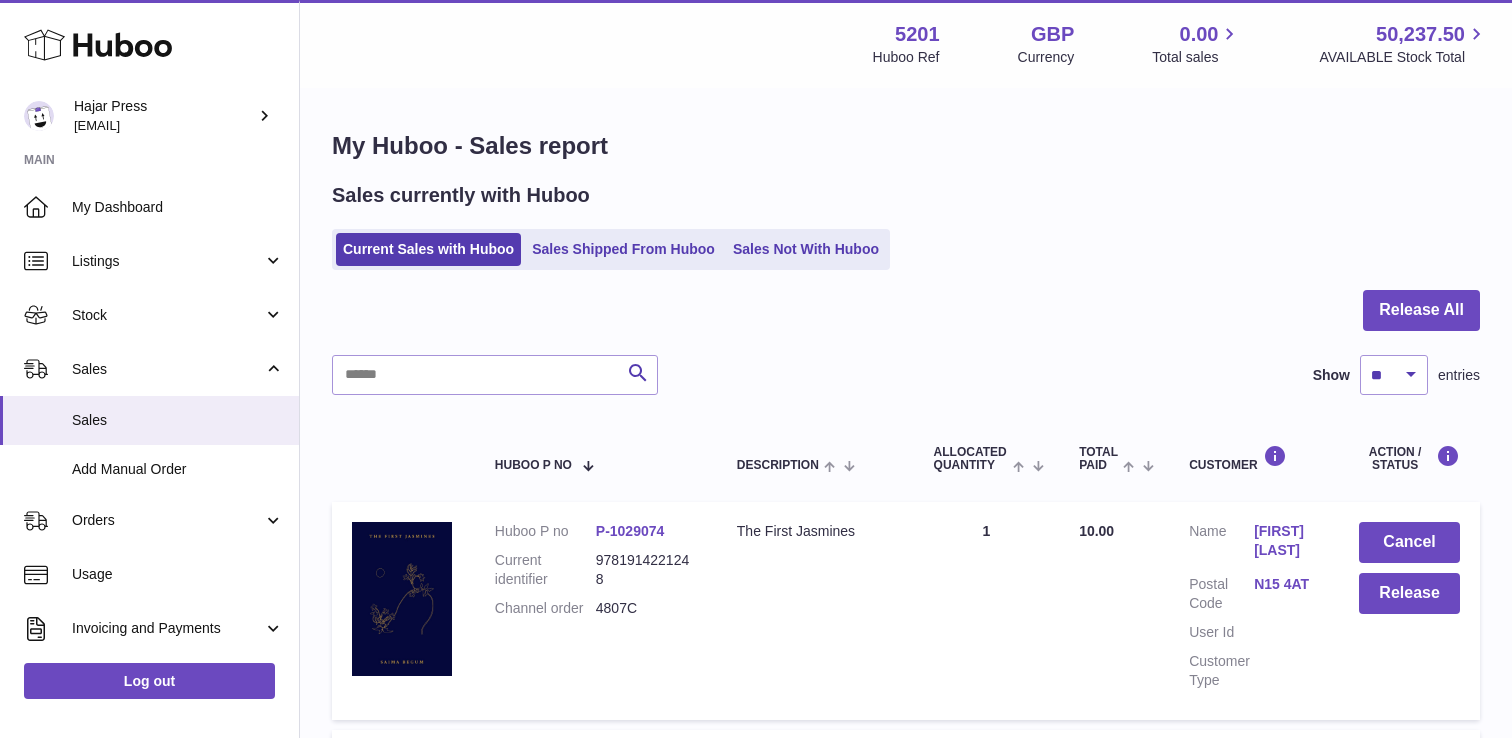 click on "My Huboo - Sales report   Sales currently with Huboo
Current Sales with Huboo
Sales Shipped From Huboo
Sales Not With Huboo
Release All
Search
Show
** ** ** ***
entries
Huboo P no       Description       ALLOCATED Quantity       Total paid
Customer
Action / Status
Huboo P no
P-1029074
Current identifier   9781914221248
Channel order
4807C     Description   The First Jasmines     Quantity Sold
1
Total Paid   10.00   Customer  Name   Jade Chao   Postal Code   N15 4AT   User Id     Customer Type
Cancel" at bounding box center (906, 1483) 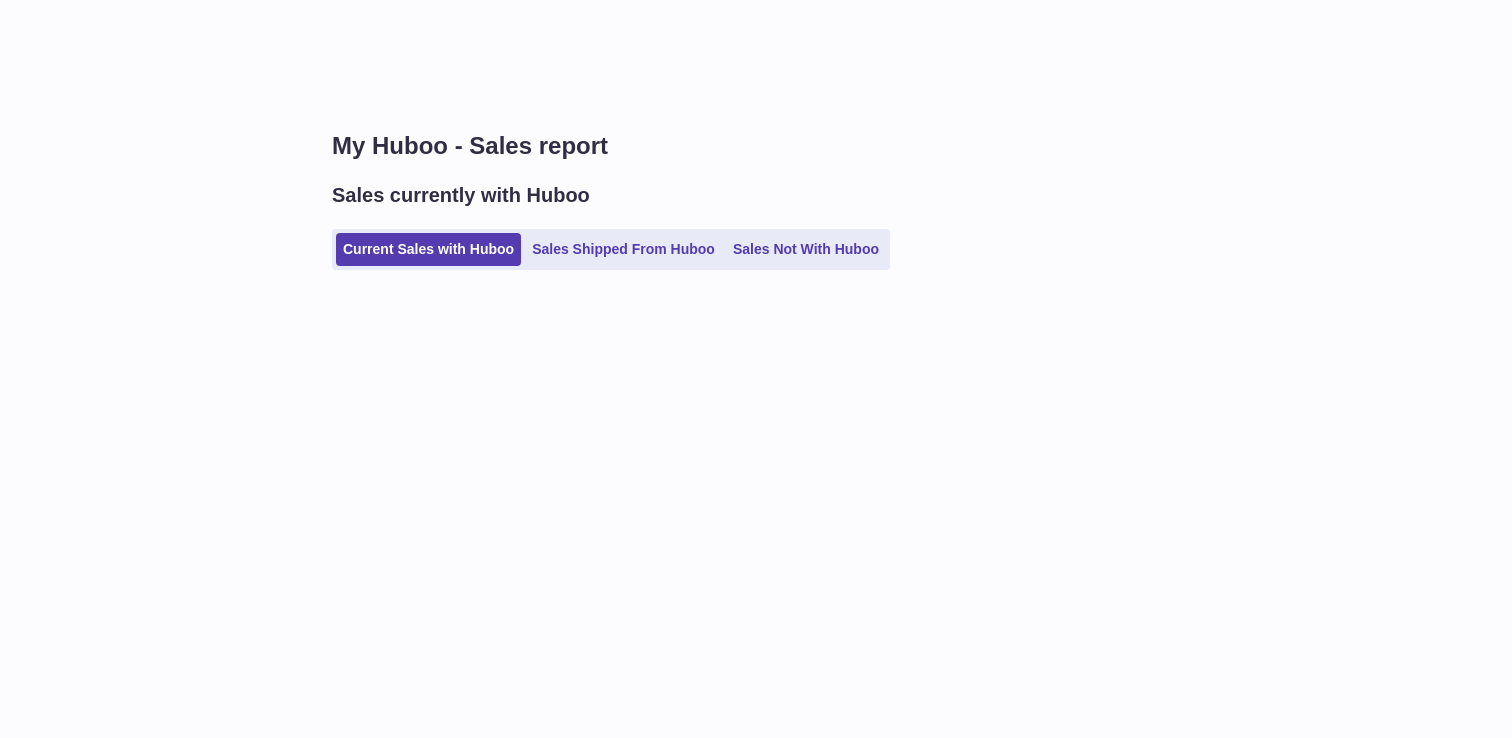 scroll, scrollTop: 0, scrollLeft: 0, axis: both 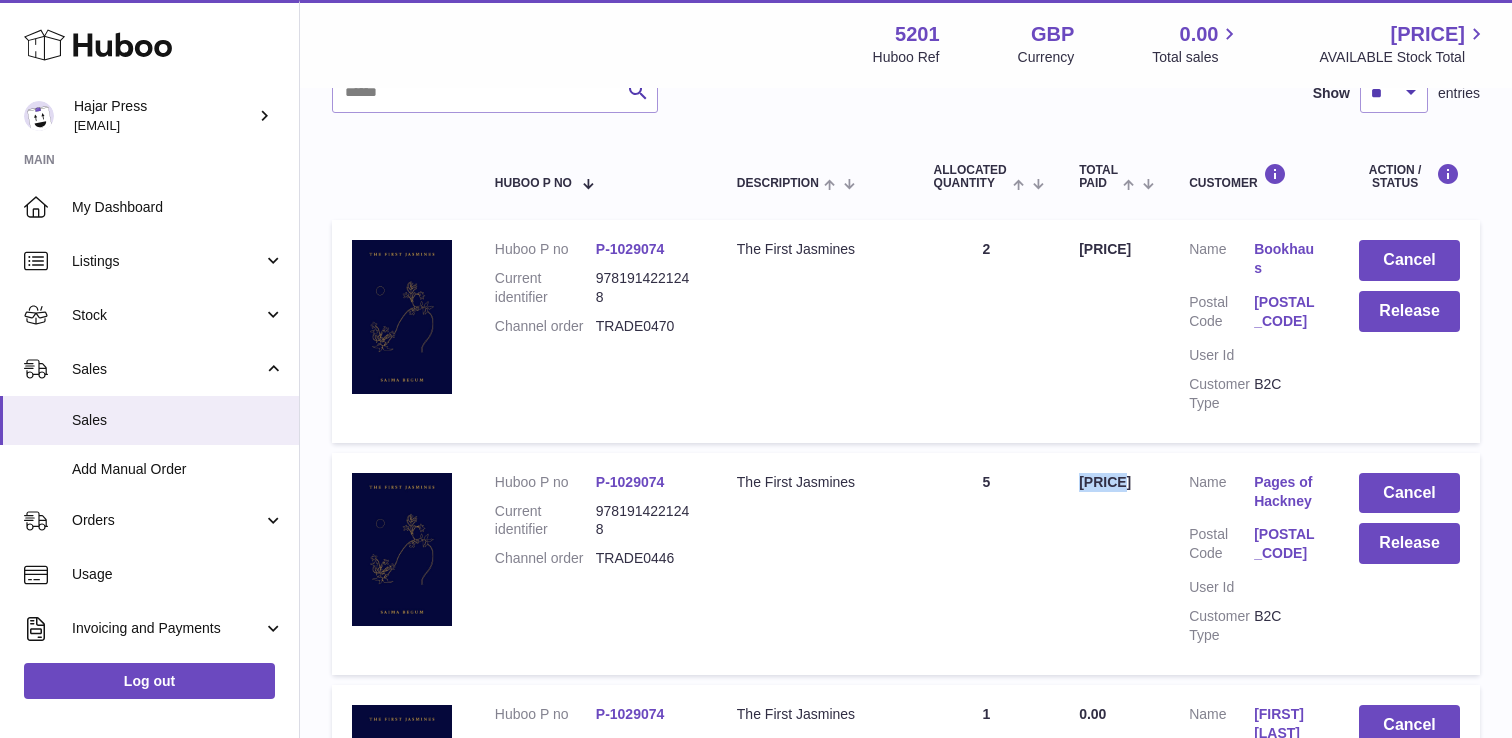 drag, startPoint x: 1082, startPoint y: 472, endPoint x: 1128, endPoint y: 472, distance: 46 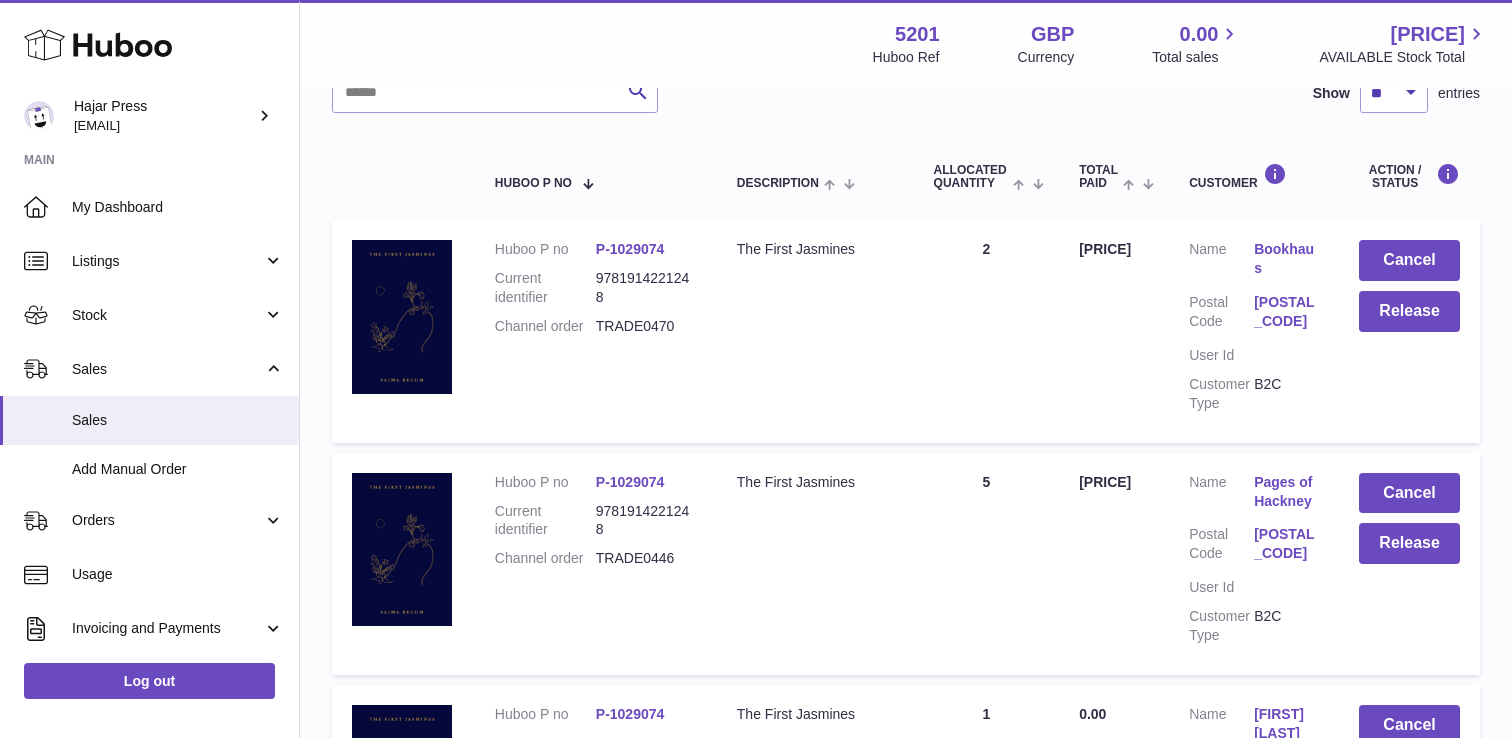 scroll, scrollTop: 246, scrollLeft: 0, axis: vertical 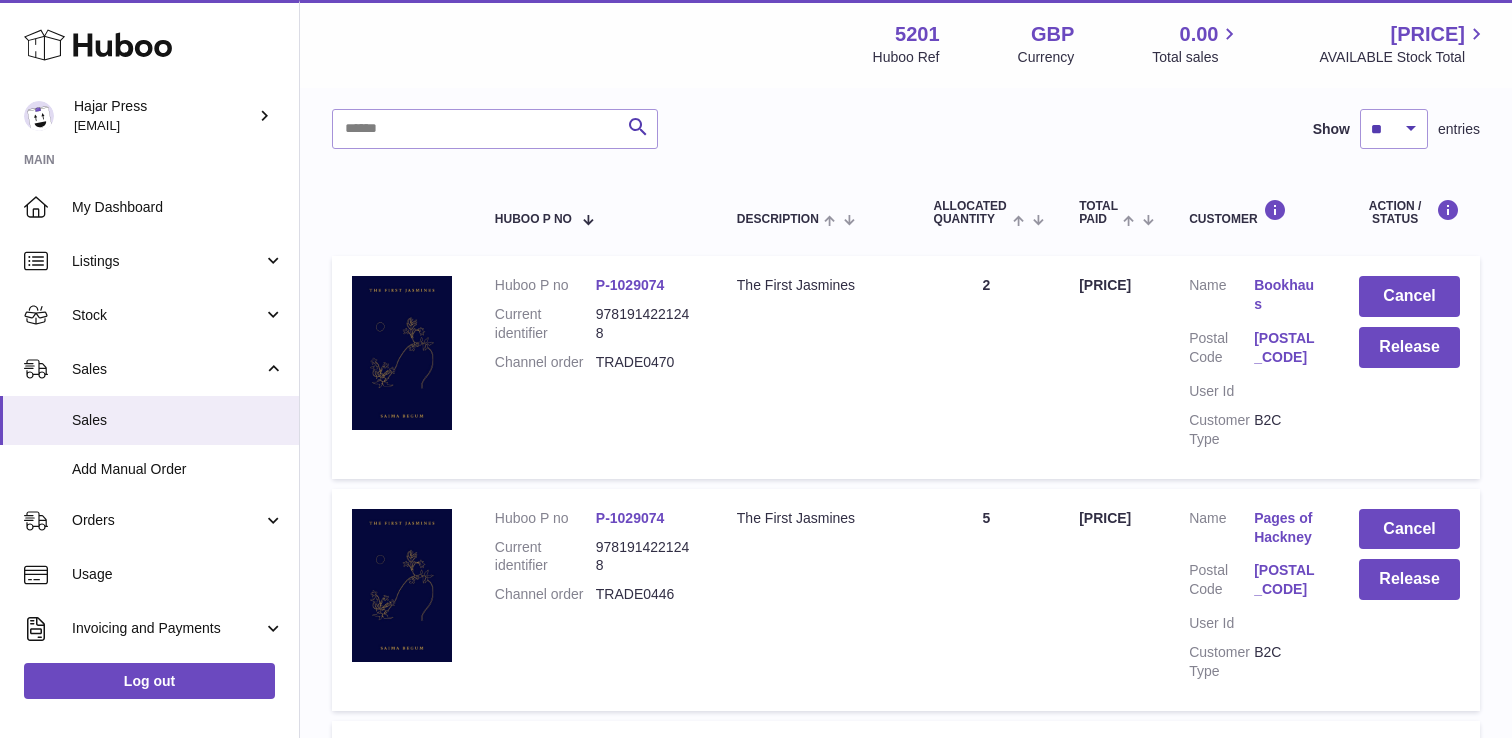 click on "[PRICE]" at bounding box center [1105, 285] 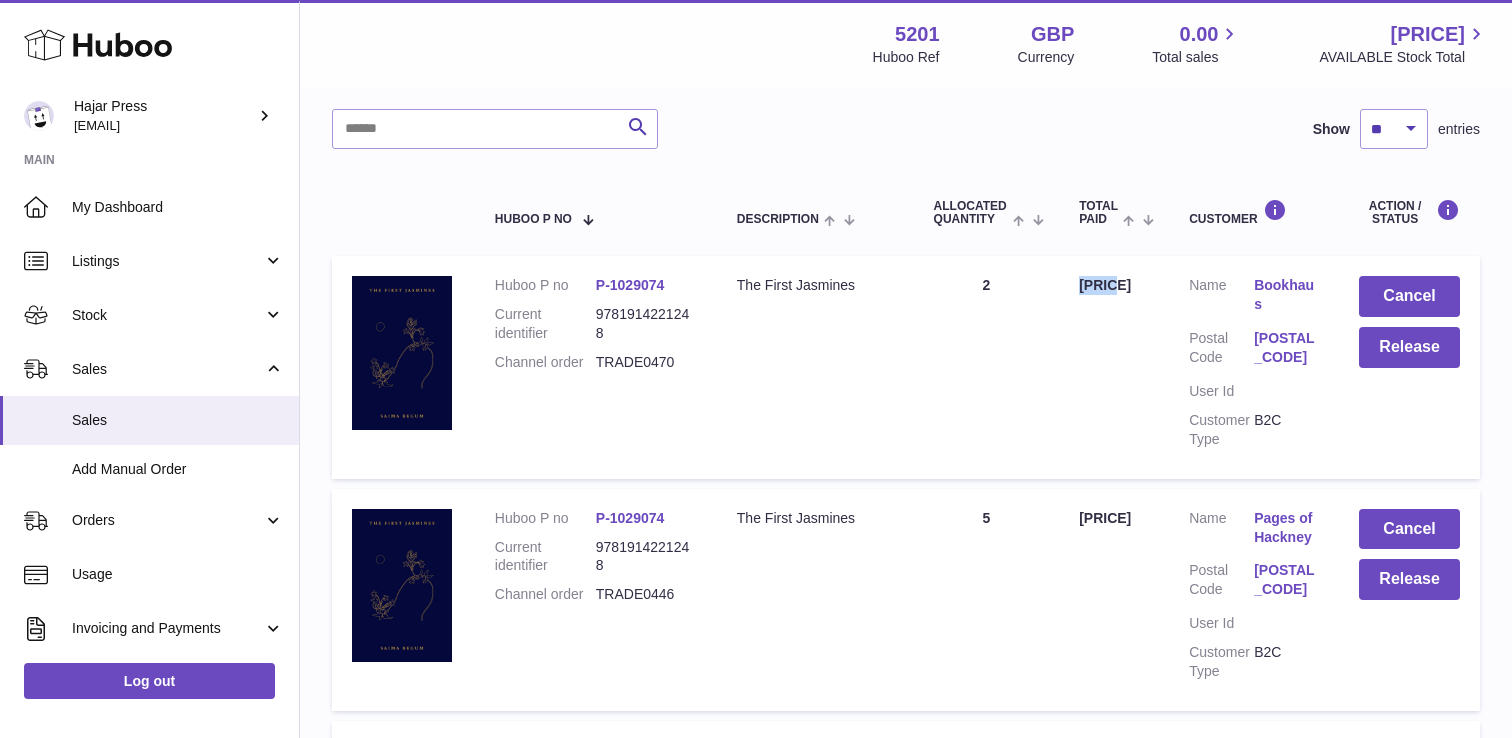 drag, startPoint x: 1082, startPoint y: 286, endPoint x: 1120, endPoint y: 286, distance: 38 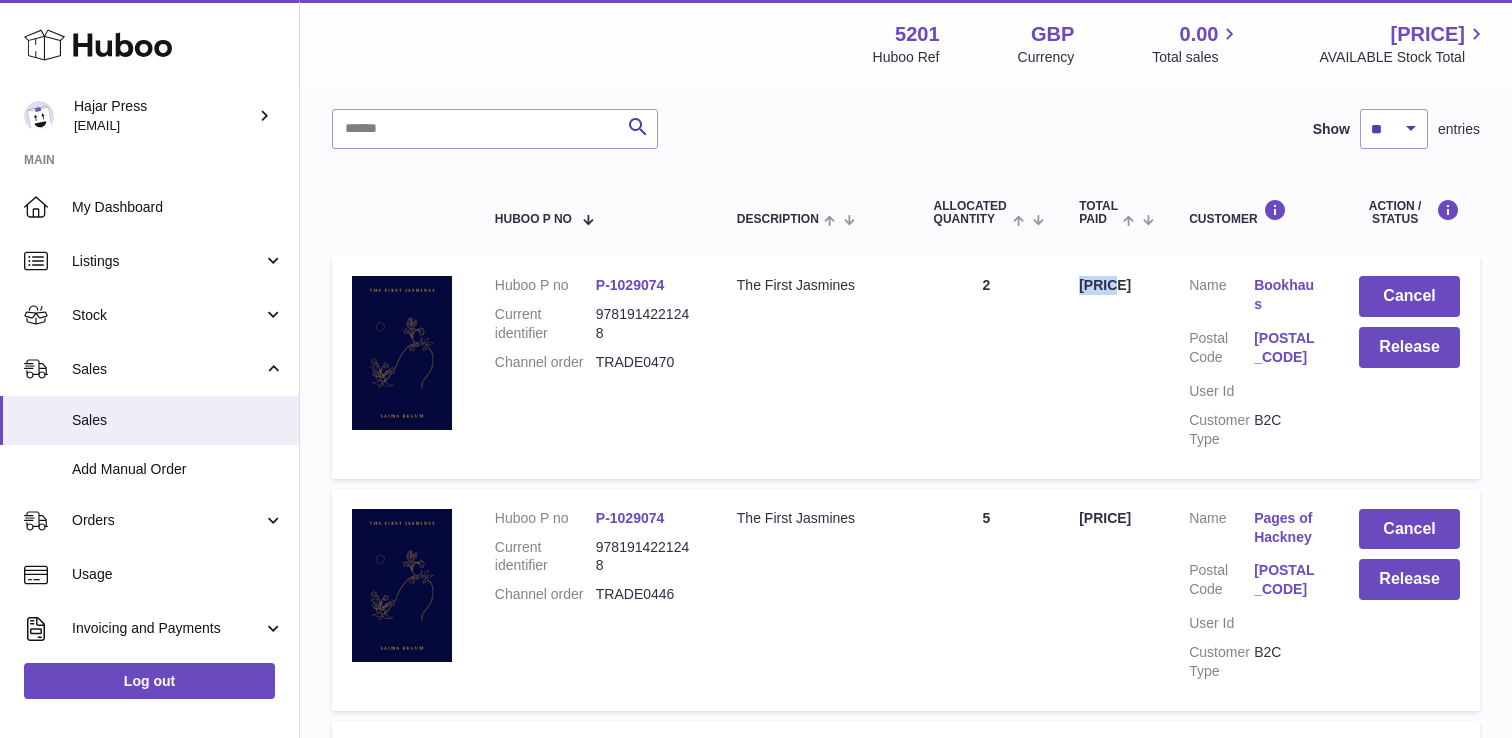 click on "Total Paid   [PRICE]" at bounding box center (1114, 367) 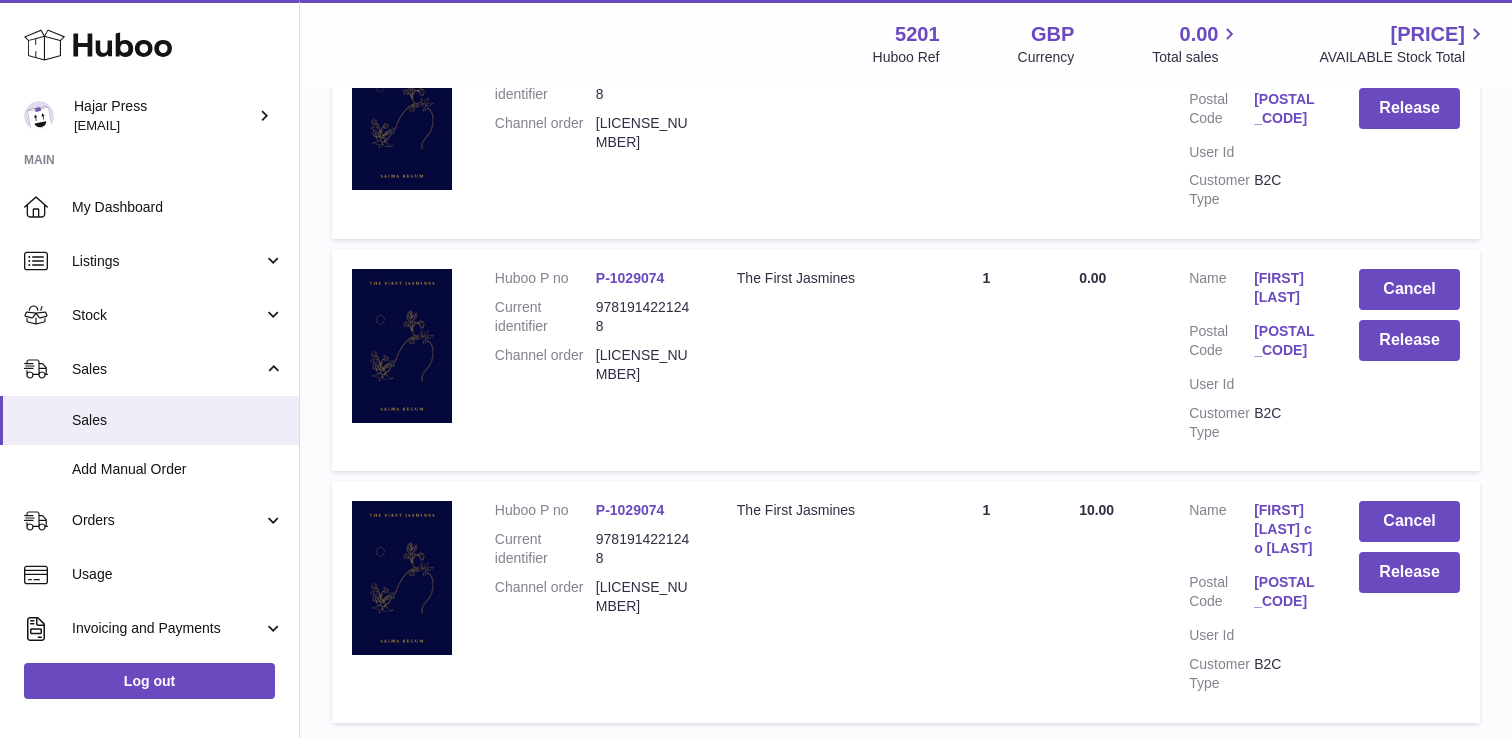 scroll, scrollTop: 2154, scrollLeft: 0, axis: vertical 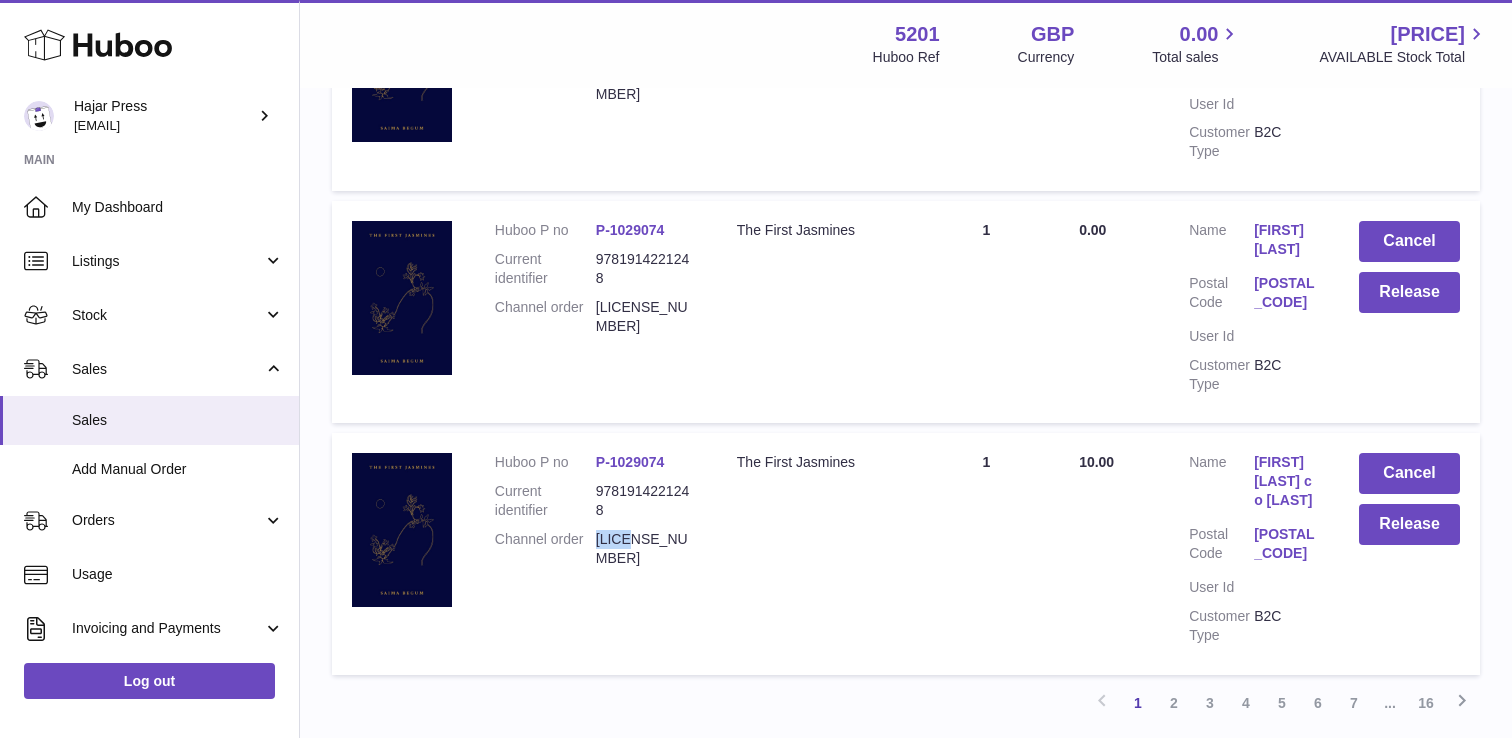 drag, startPoint x: 641, startPoint y: 542, endPoint x: 597, endPoint y: 542, distance: 44 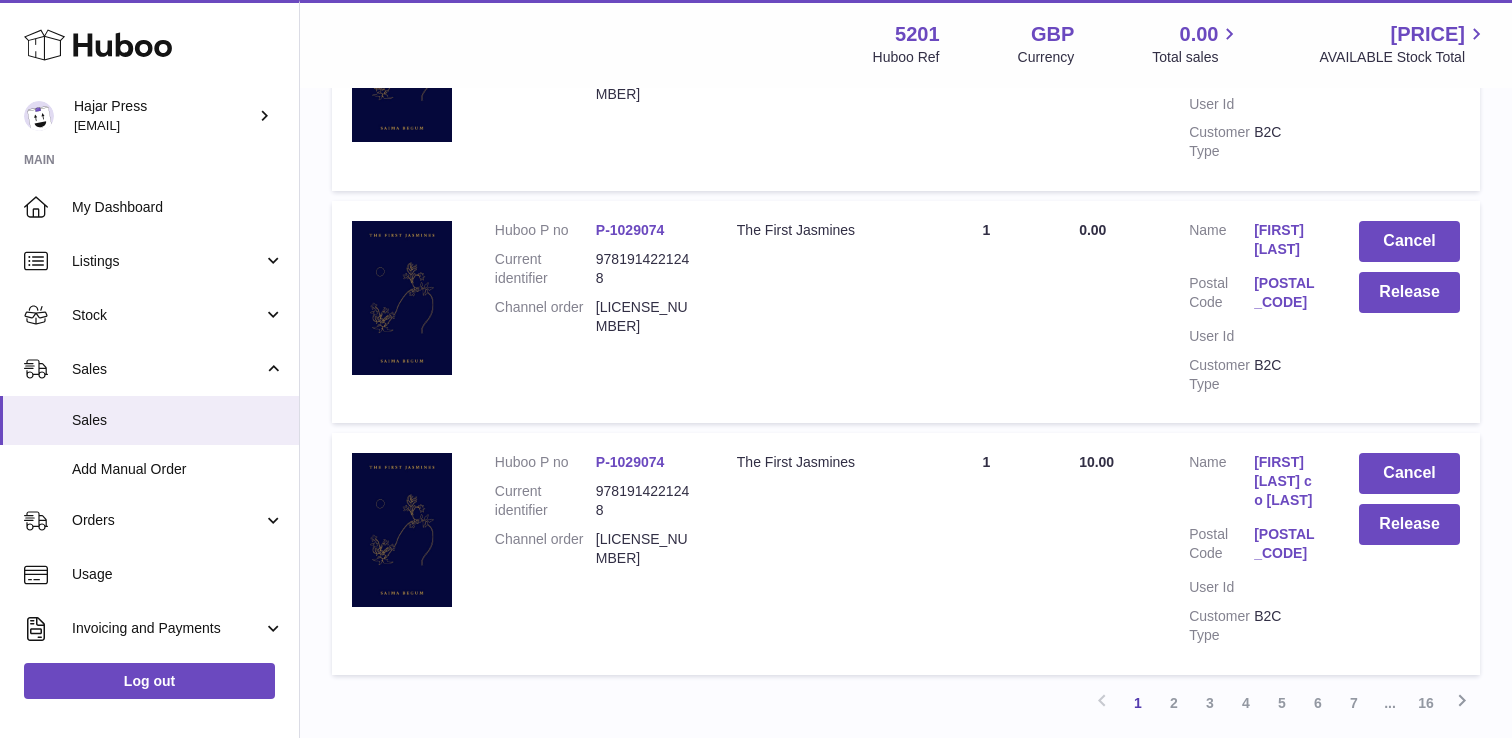 click on "Total Paid   [PRICE]" at bounding box center [1114, 553] 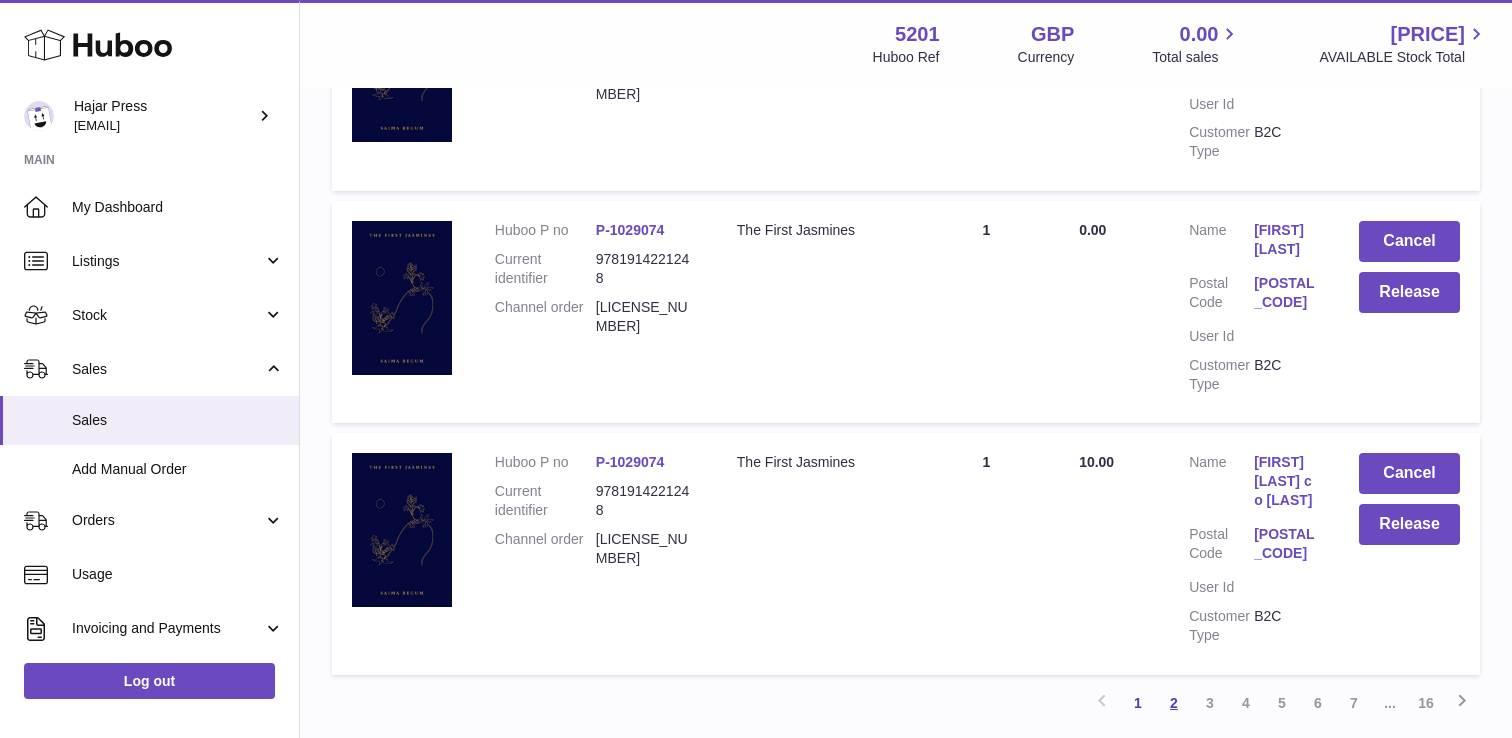 click on "2" at bounding box center (1174, 703) 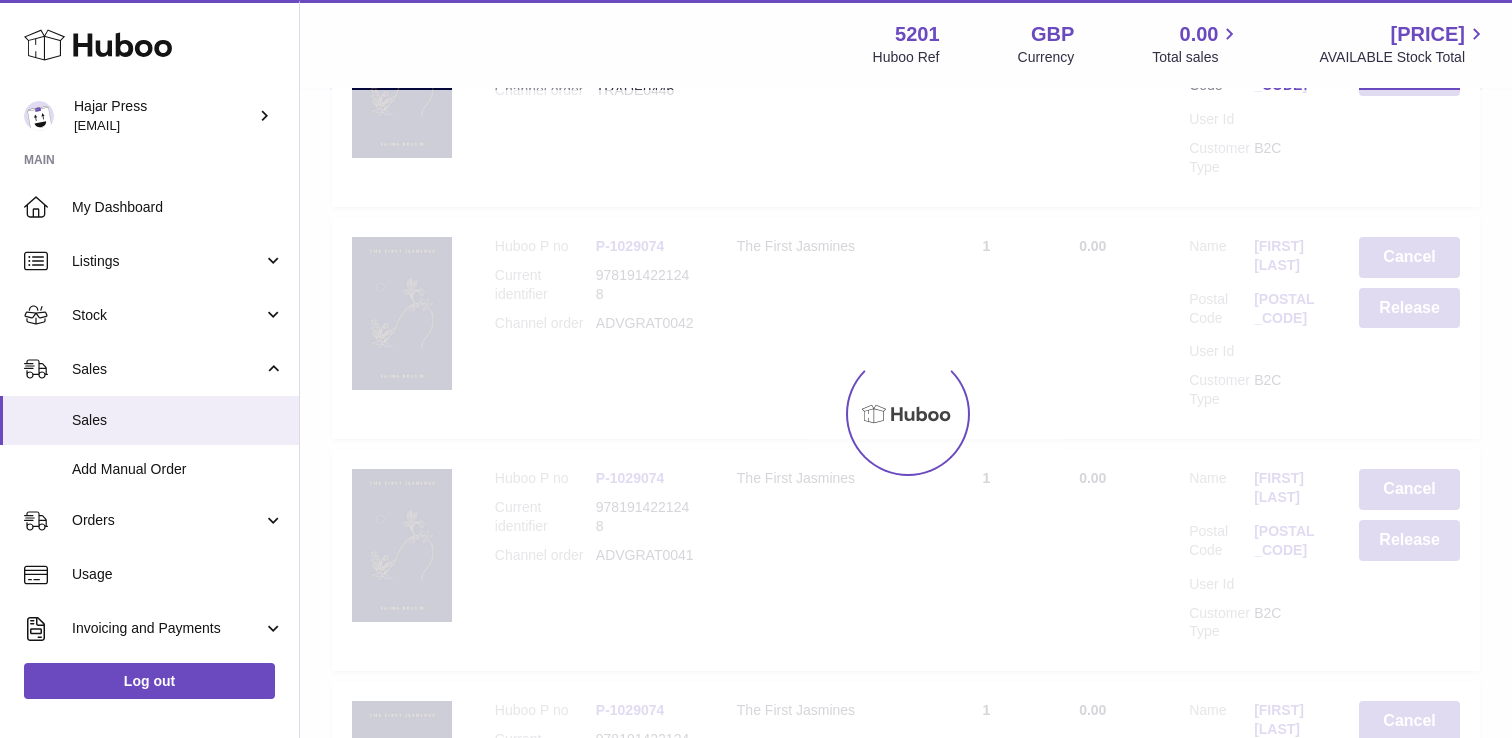 scroll, scrollTop: 90, scrollLeft: 0, axis: vertical 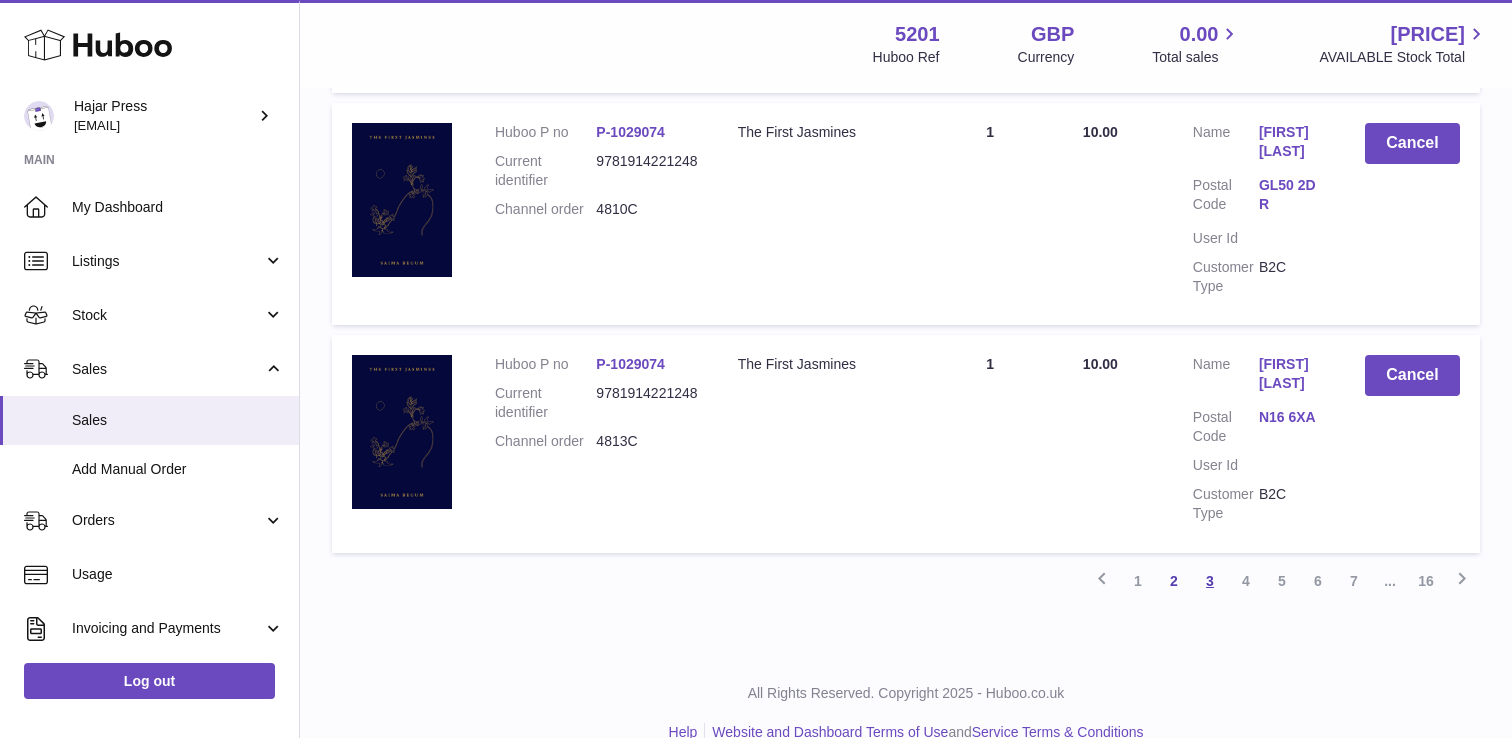 click on "3" at bounding box center [1210, 581] 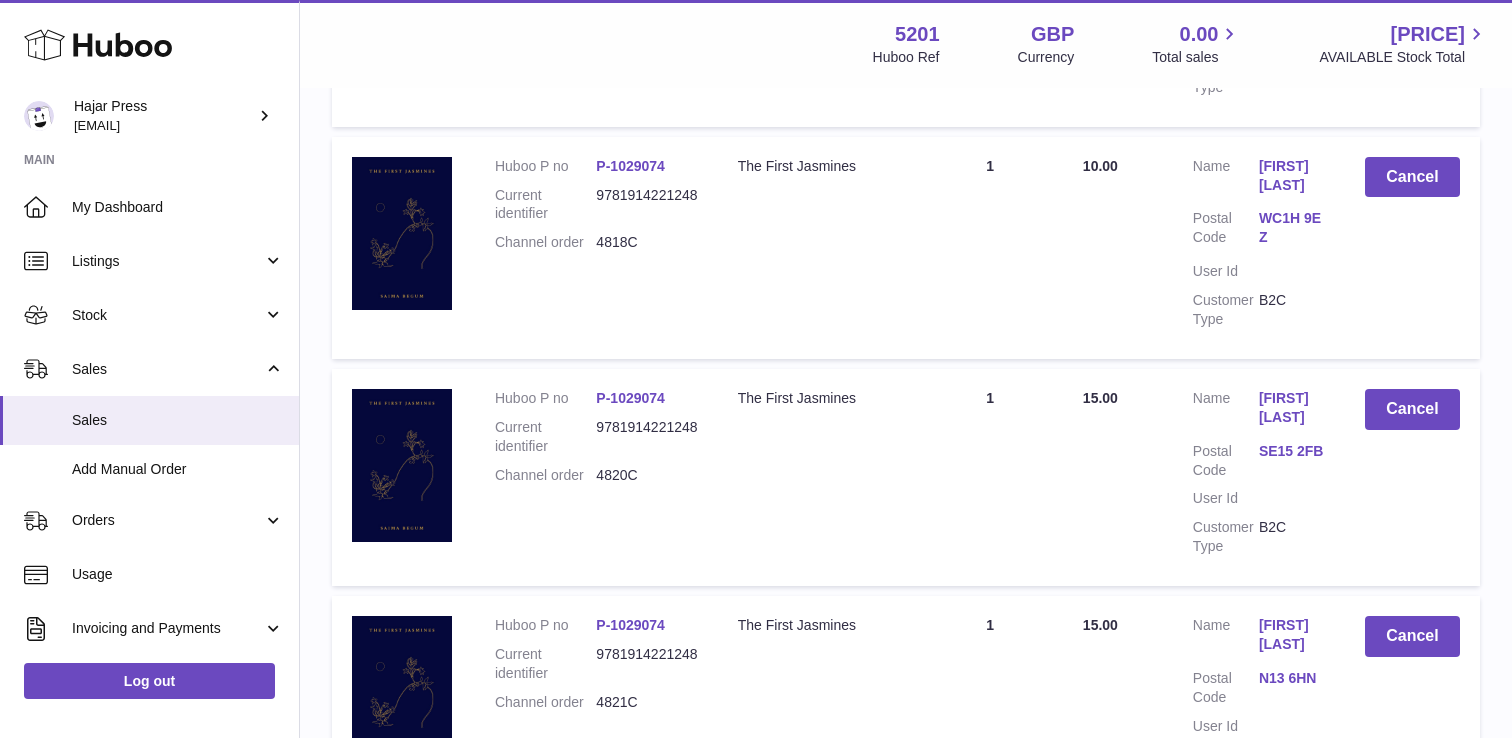 scroll, scrollTop: 0, scrollLeft: 0, axis: both 